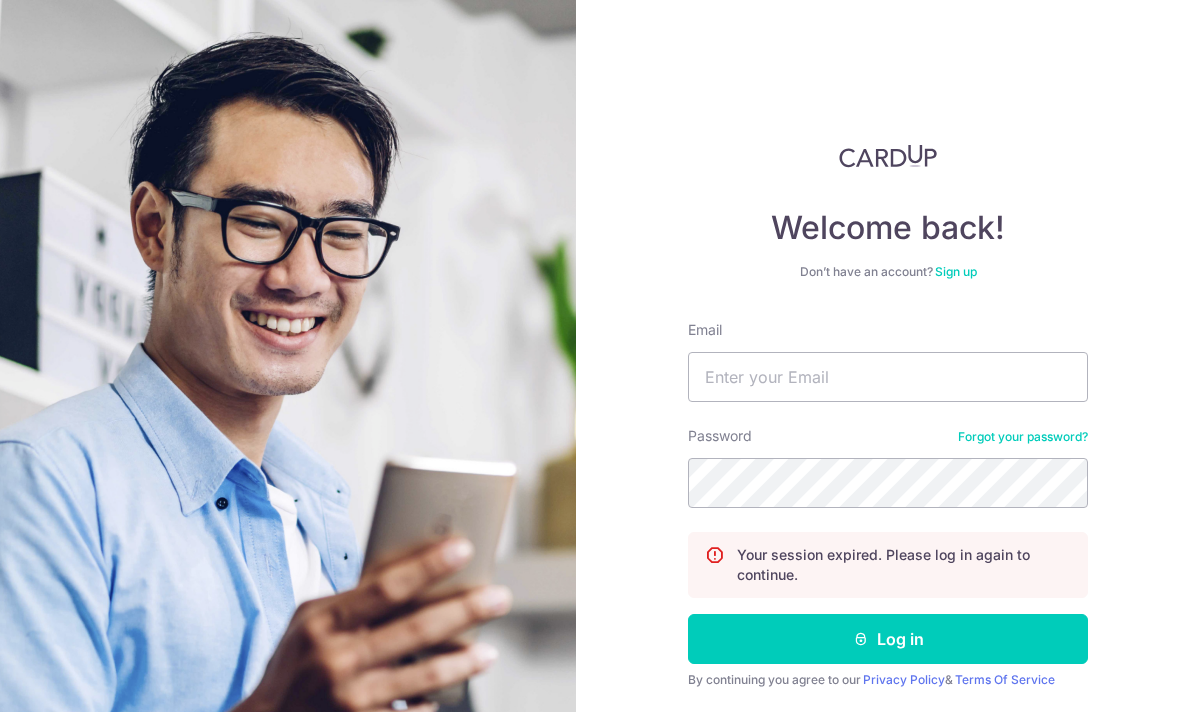 scroll, scrollTop: 0, scrollLeft: 0, axis: both 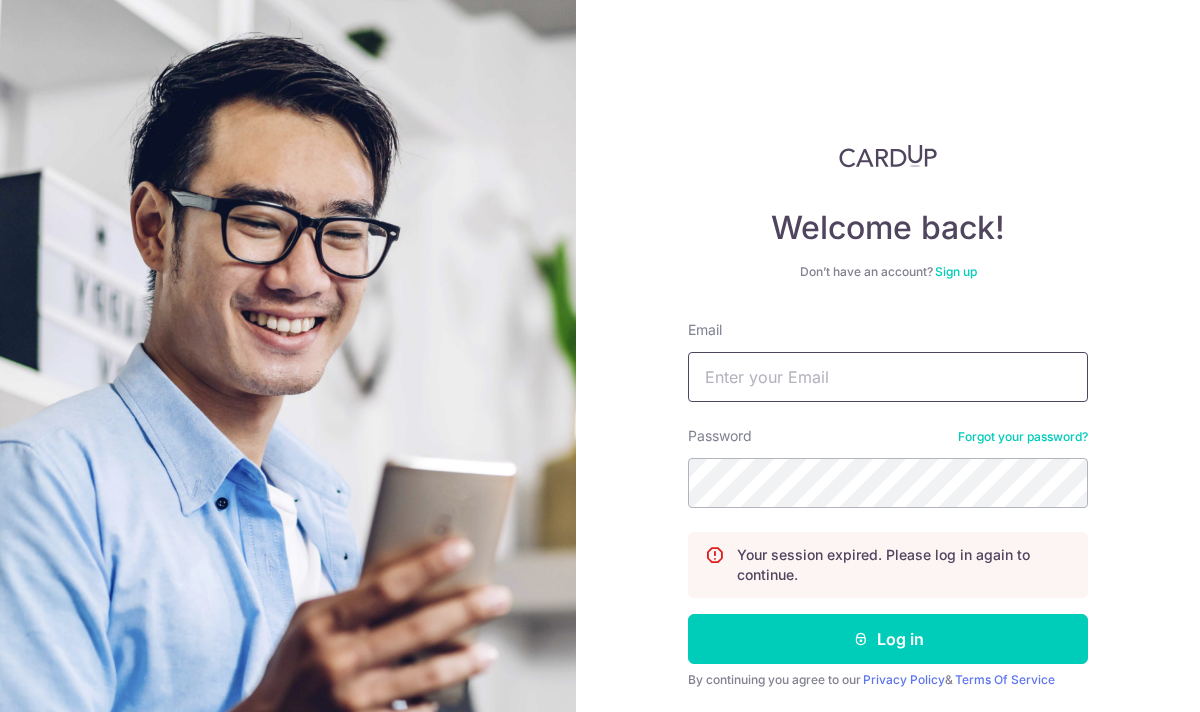 click on "Email" at bounding box center [888, 377] 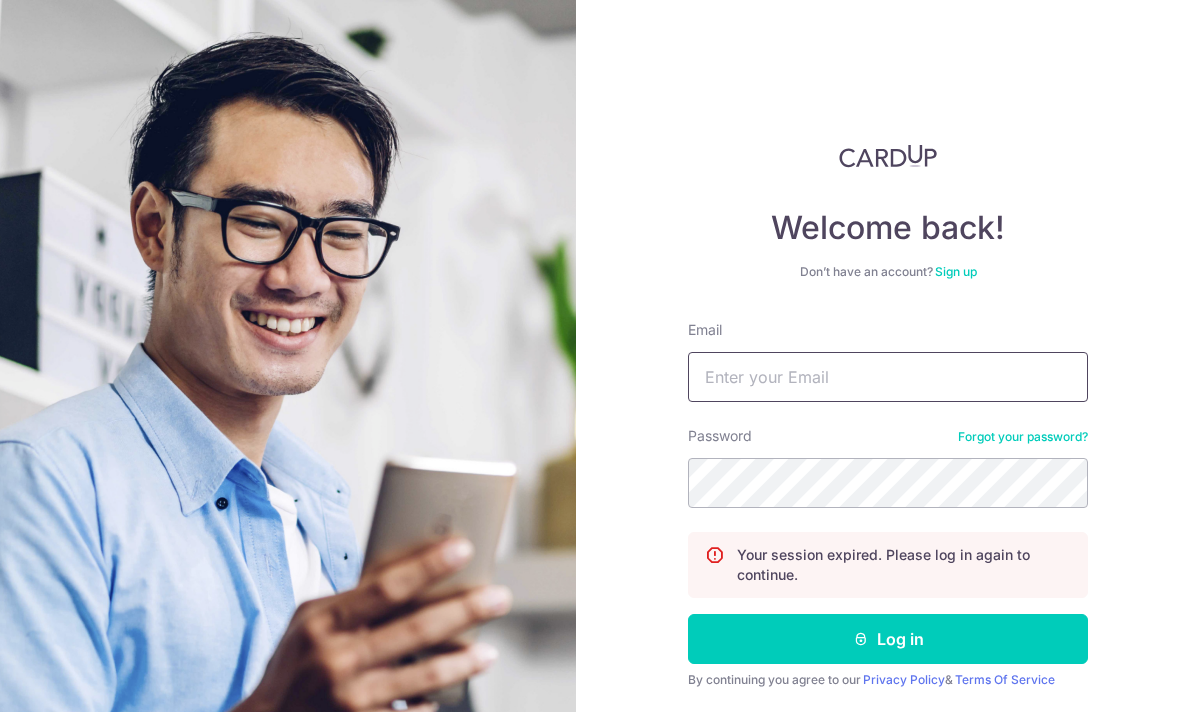 type on "MAXINE_LAU@KHSWELLFOOD.COM" 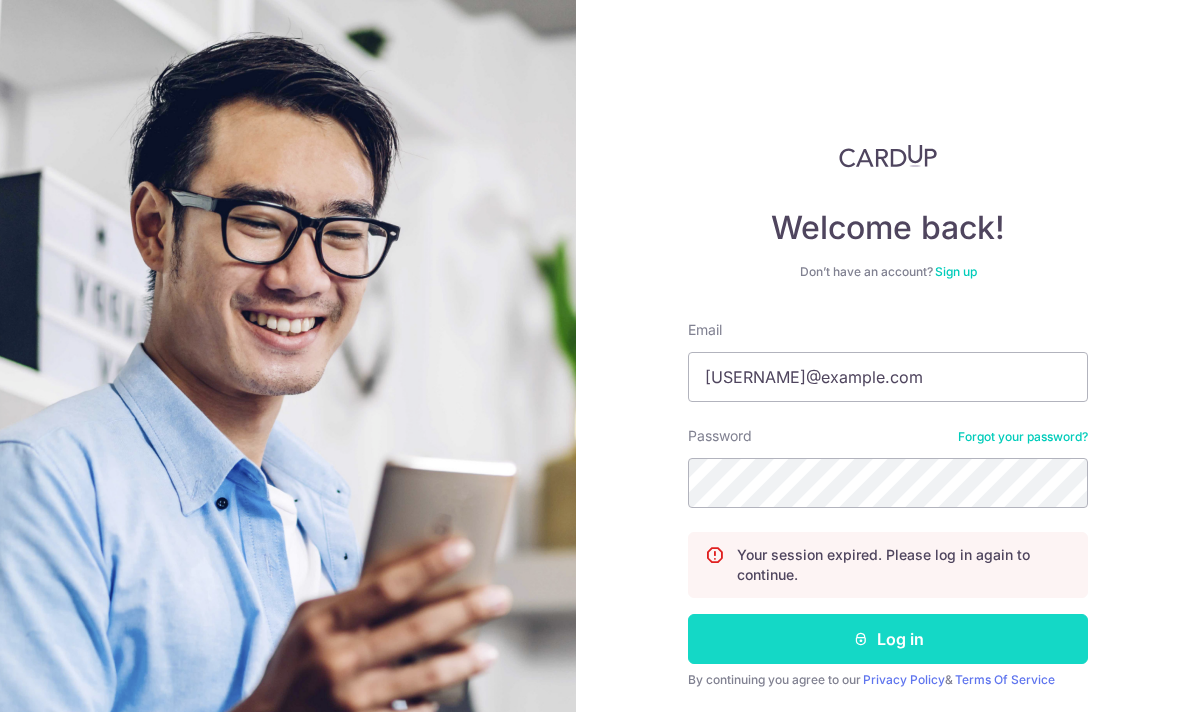 click on "Log in" at bounding box center (888, 639) 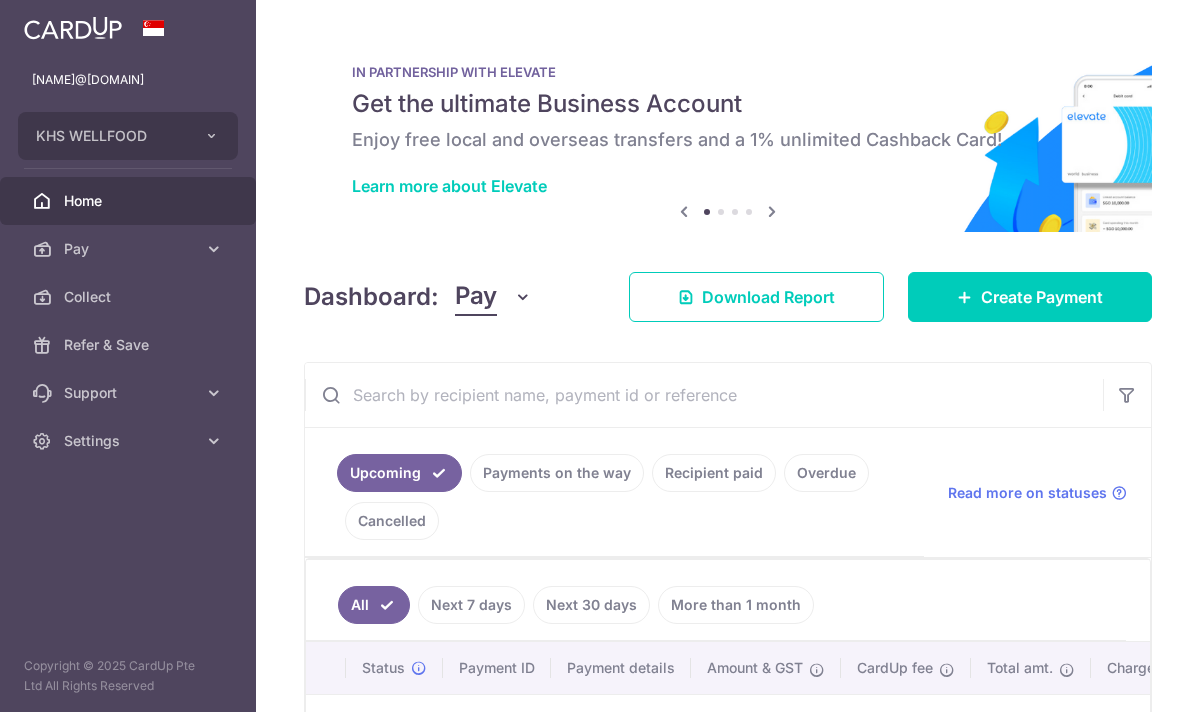 scroll, scrollTop: 0, scrollLeft: 0, axis: both 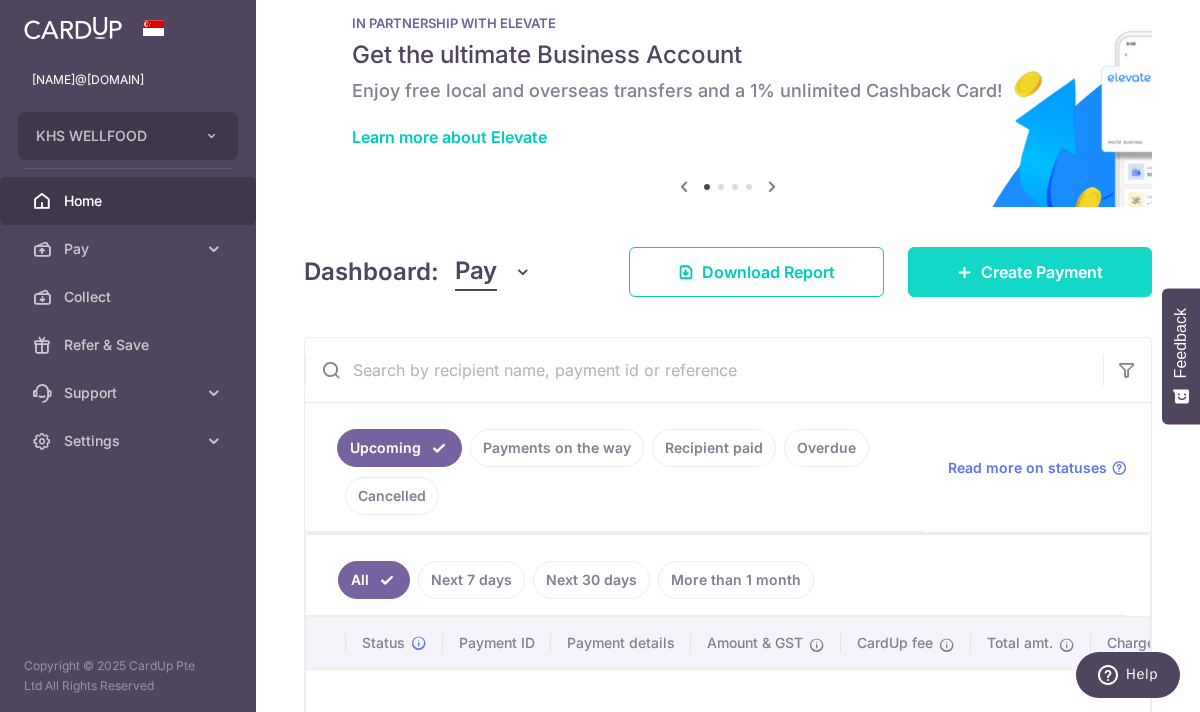 click on "Create Payment" at bounding box center [1042, 272] 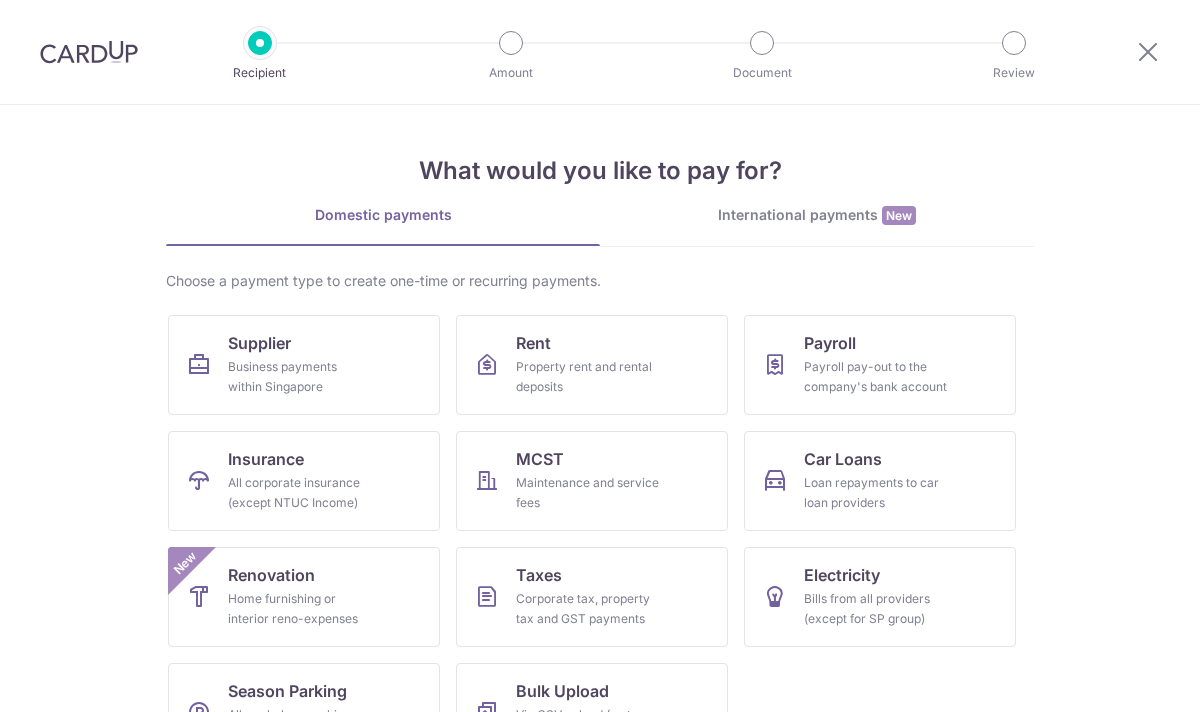 scroll, scrollTop: 0, scrollLeft: 0, axis: both 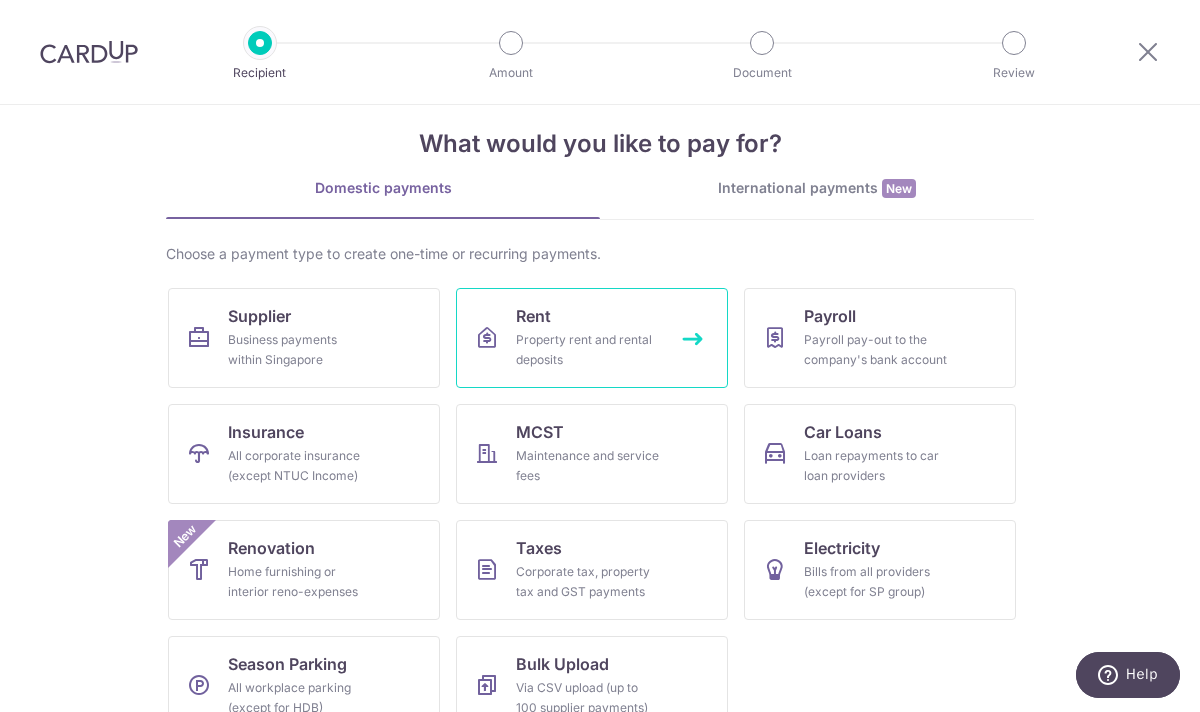click on "Property rent and rental deposits" at bounding box center (588, 350) 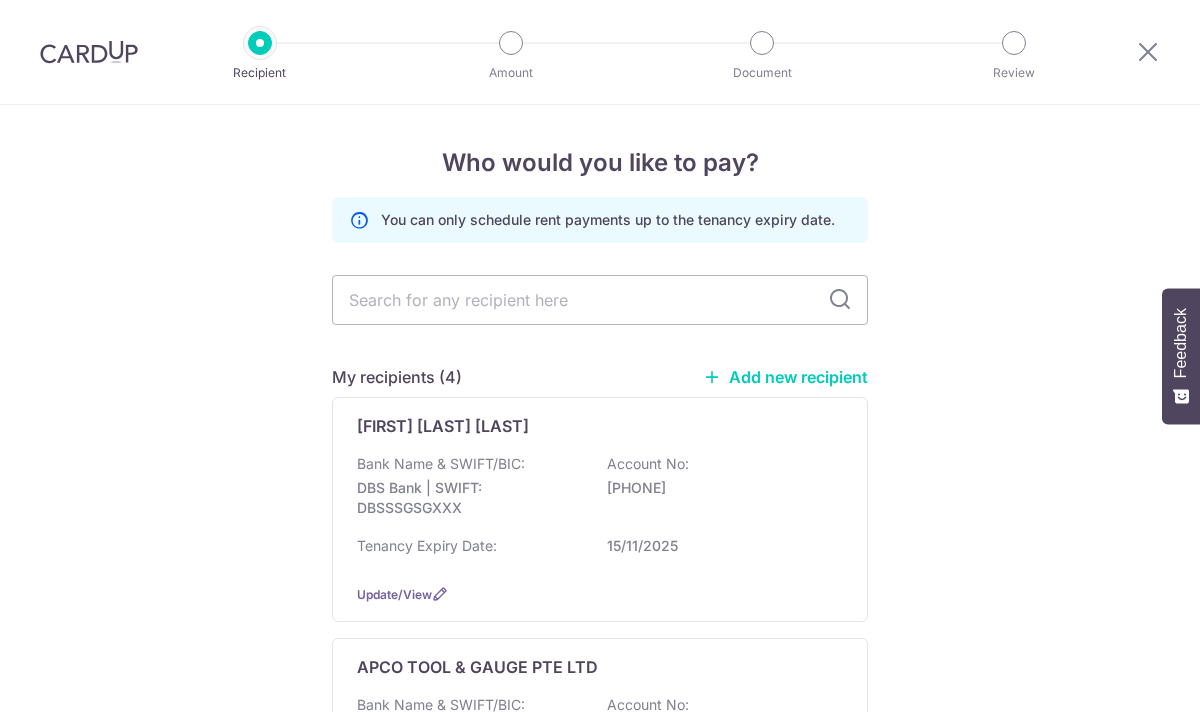 scroll, scrollTop: 0, scrollLeft: 0, axis: both 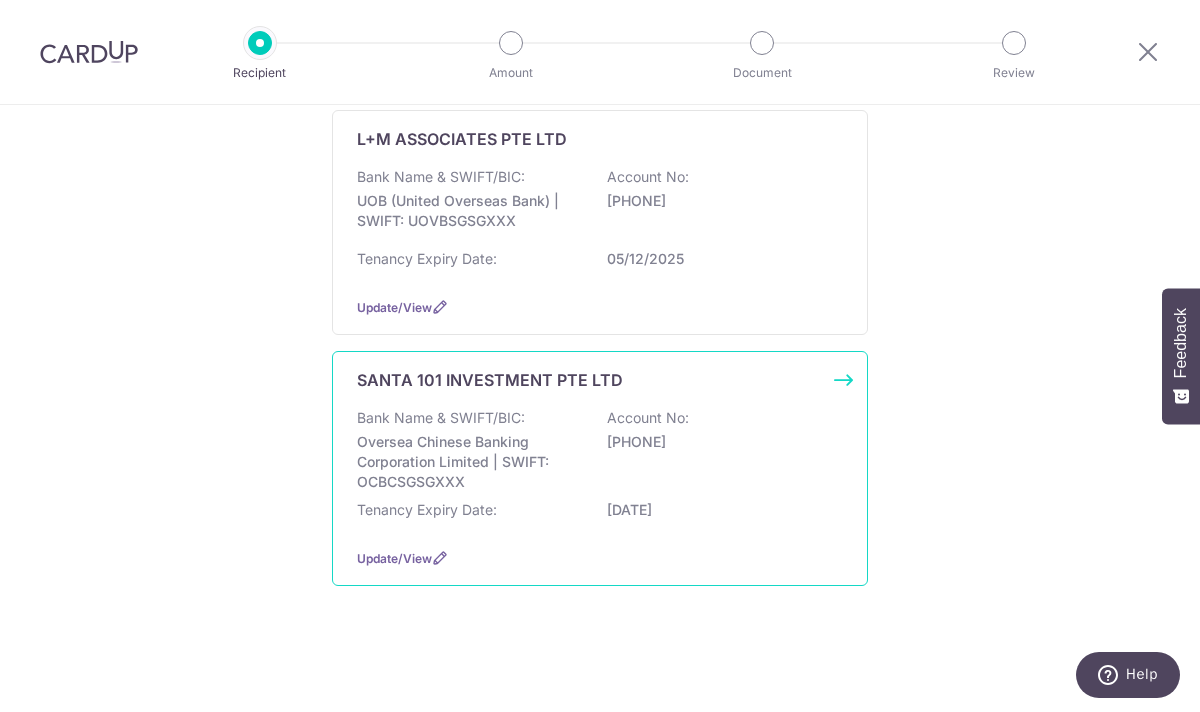click on "Oversea Chinese Banking Corporation Limited | SWIFT: OCBCSGSGXXX" at bounding box center (469, 462) 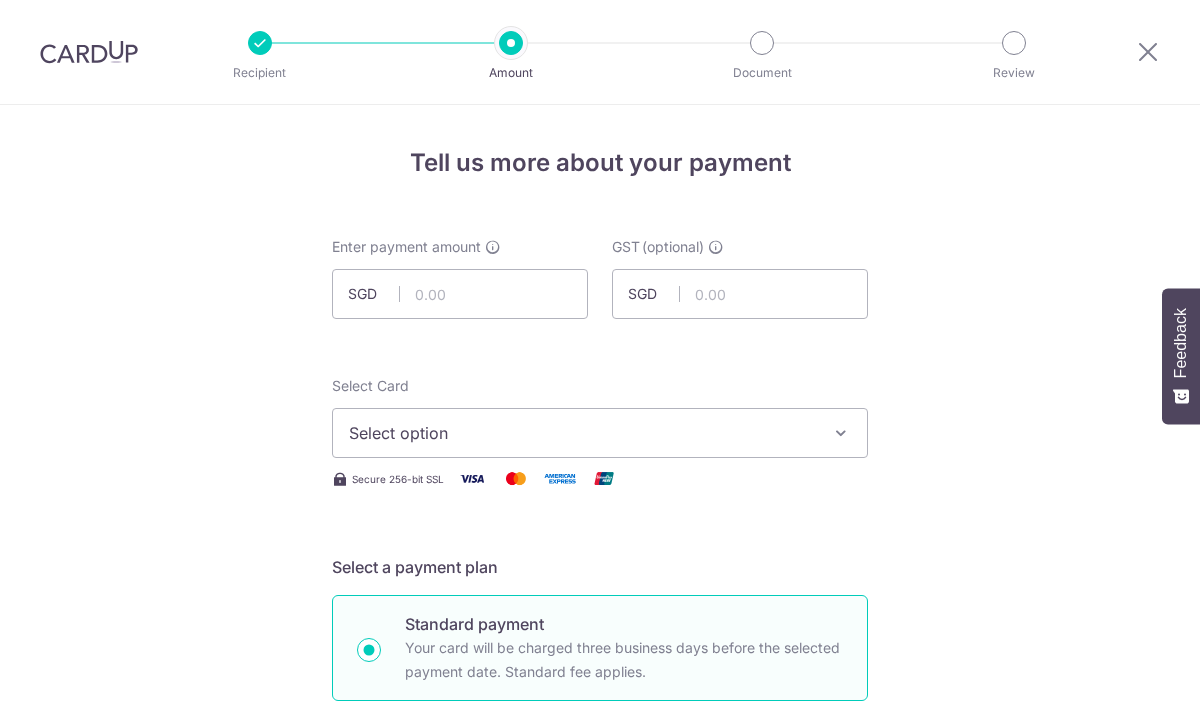 scroll, scrollTop: 0, scrollLeft: 0, axis: both 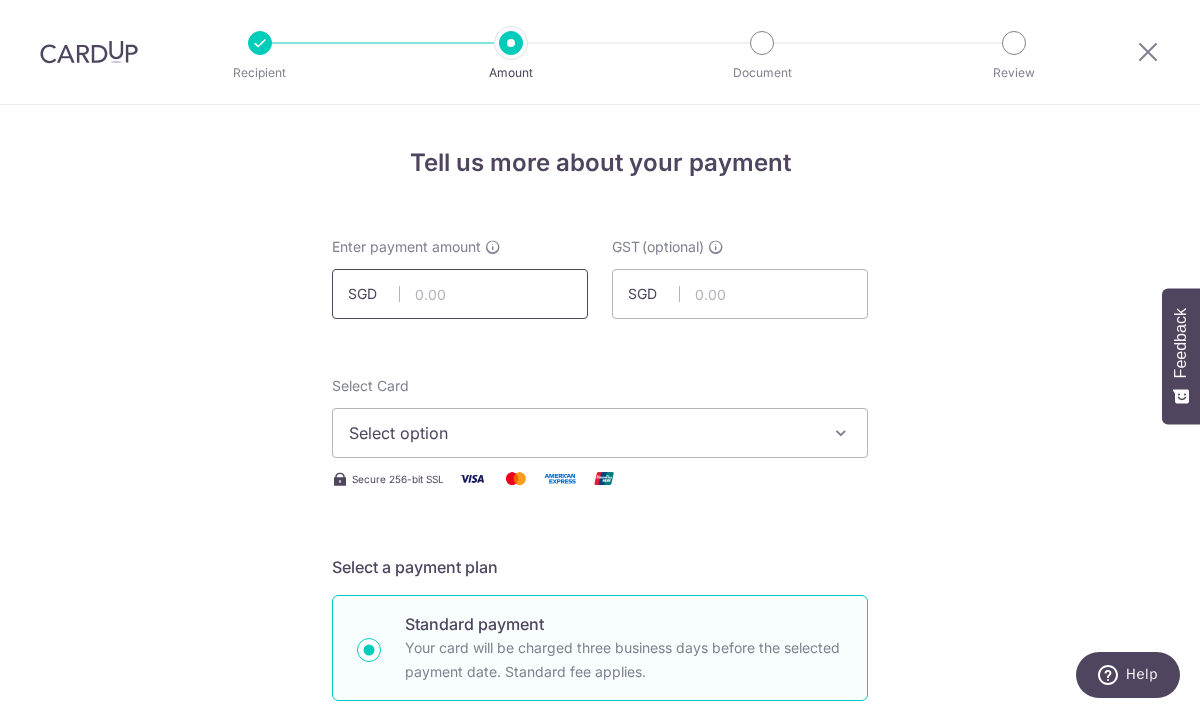 click at bounding box center [460, 294] 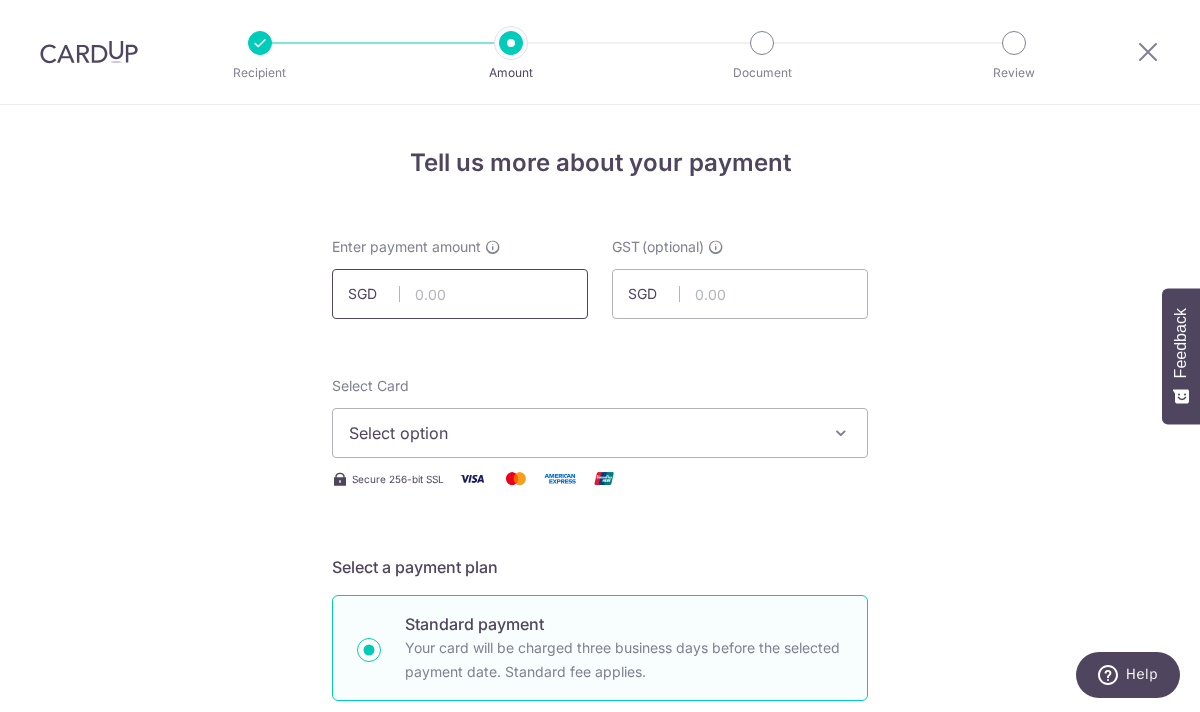 click at bounding box center [460, 294] 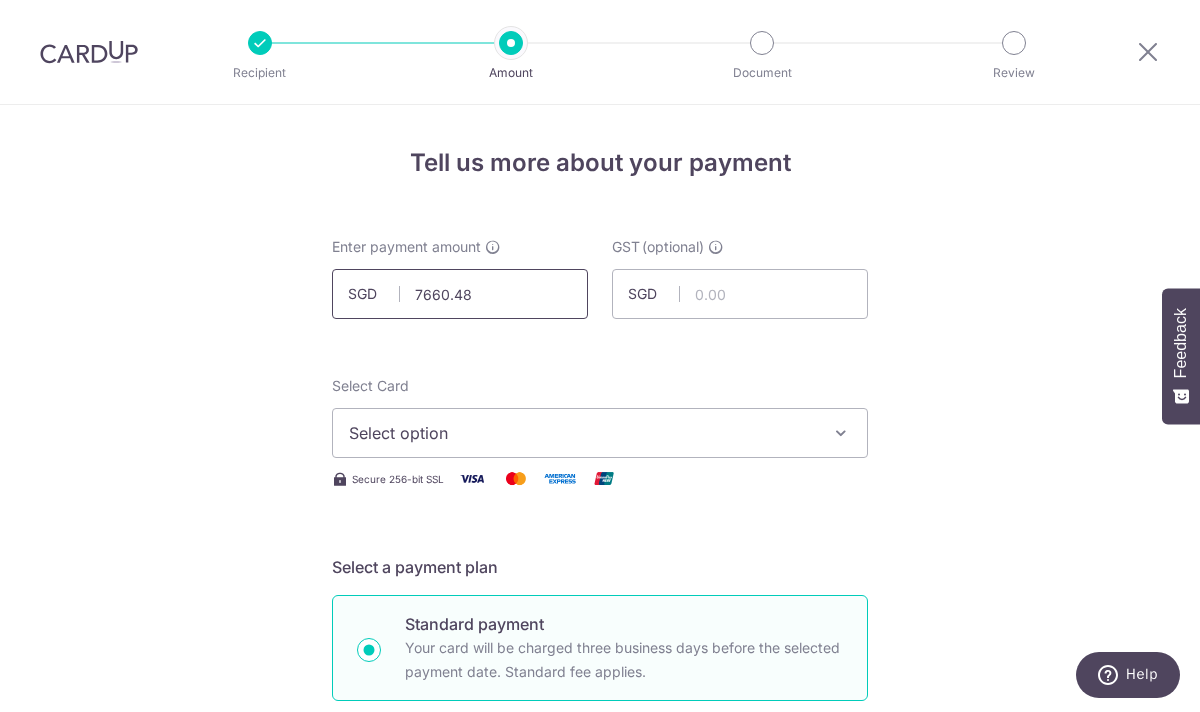 click on "7660.48" at bounding box center (460, 294) 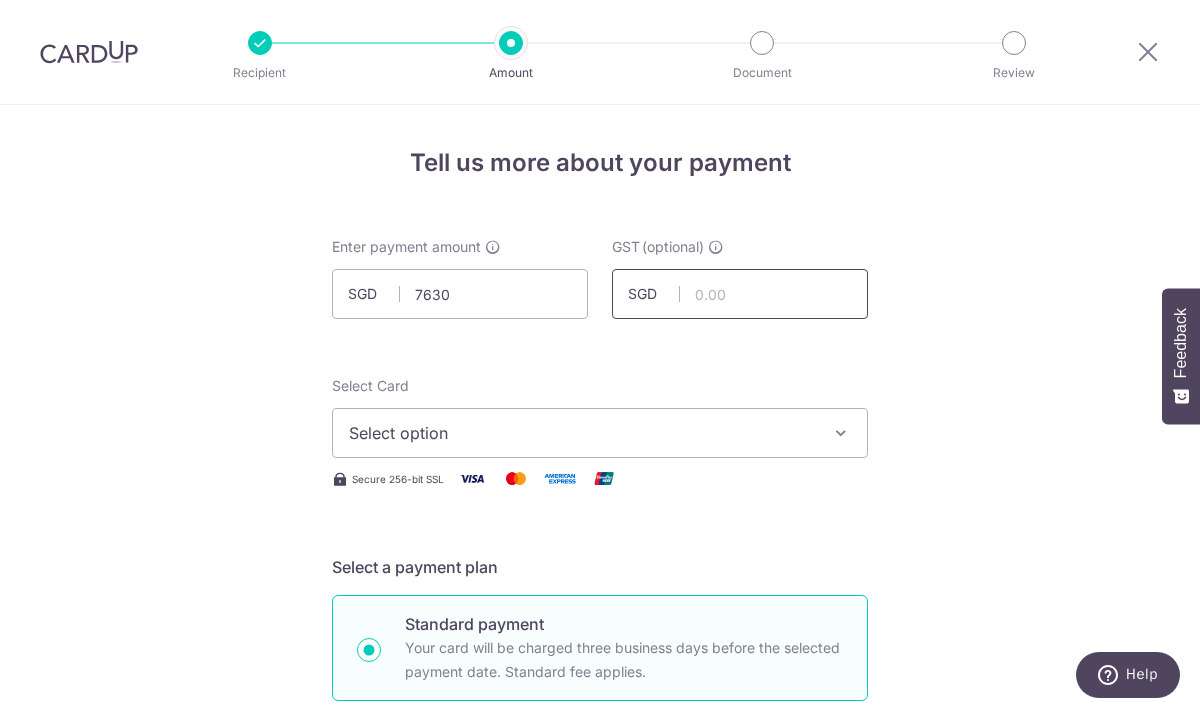 type on "7,630.00" 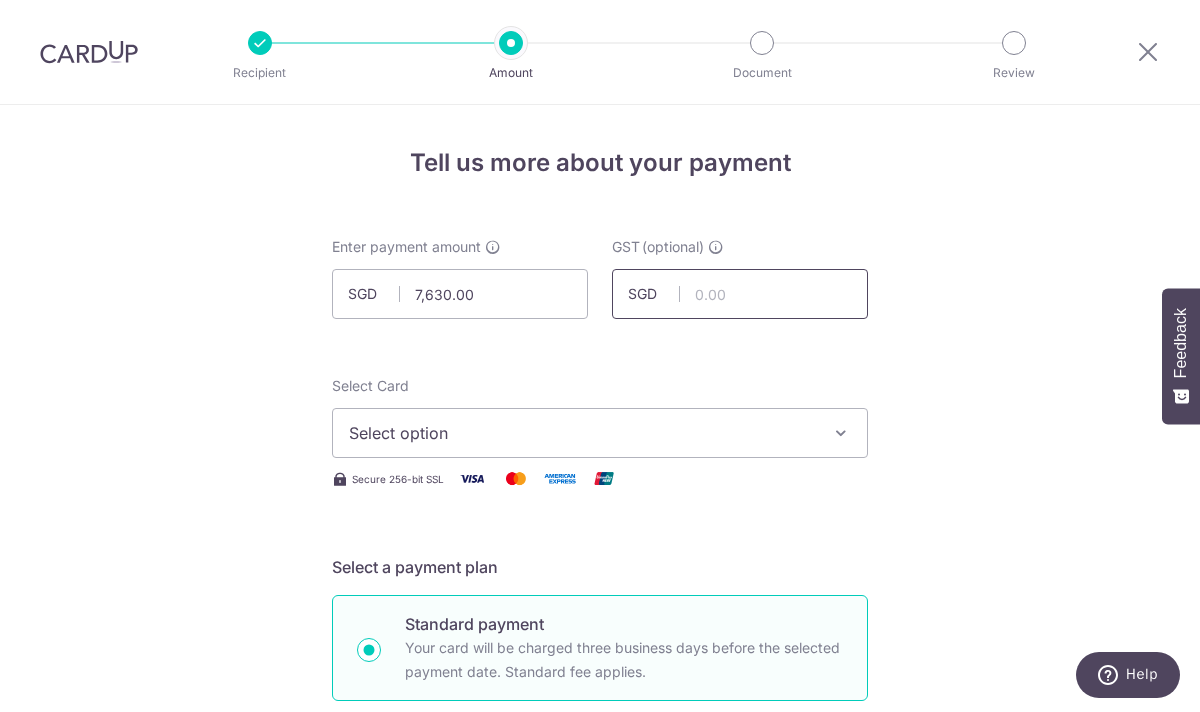 click at bounding box center [740, 294] 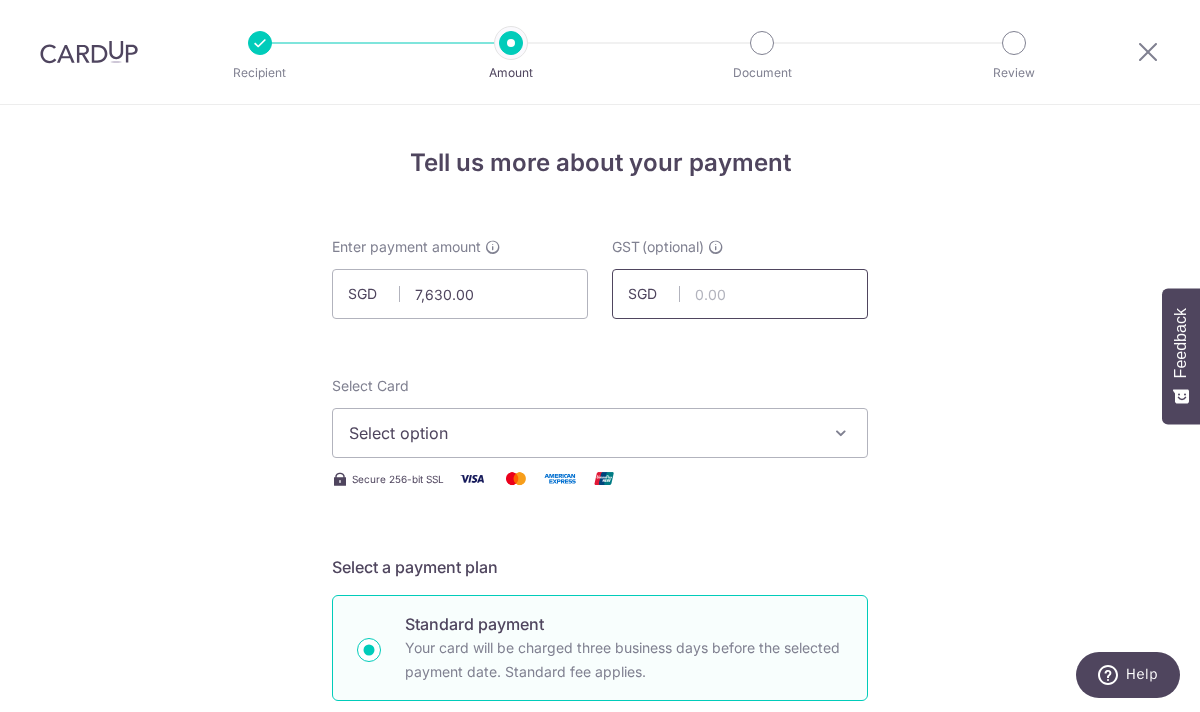 type on "0.00" 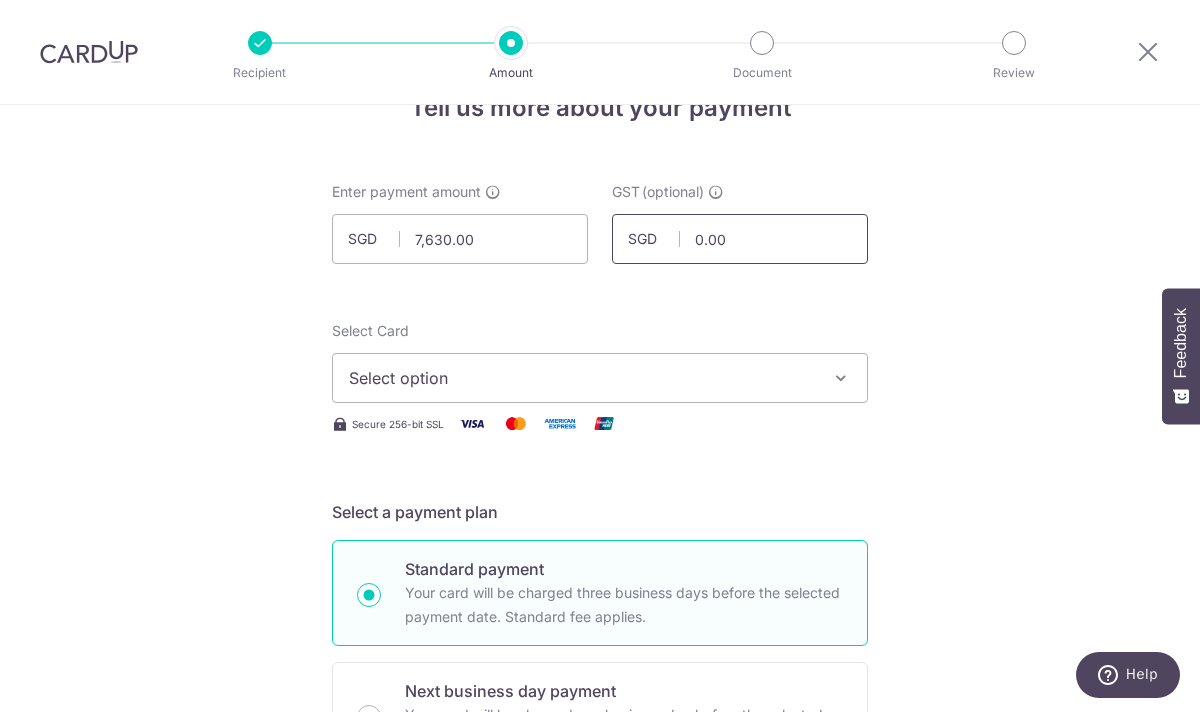 scroll, scrollTop: 65, scrollLeft: 0, axis: vertical 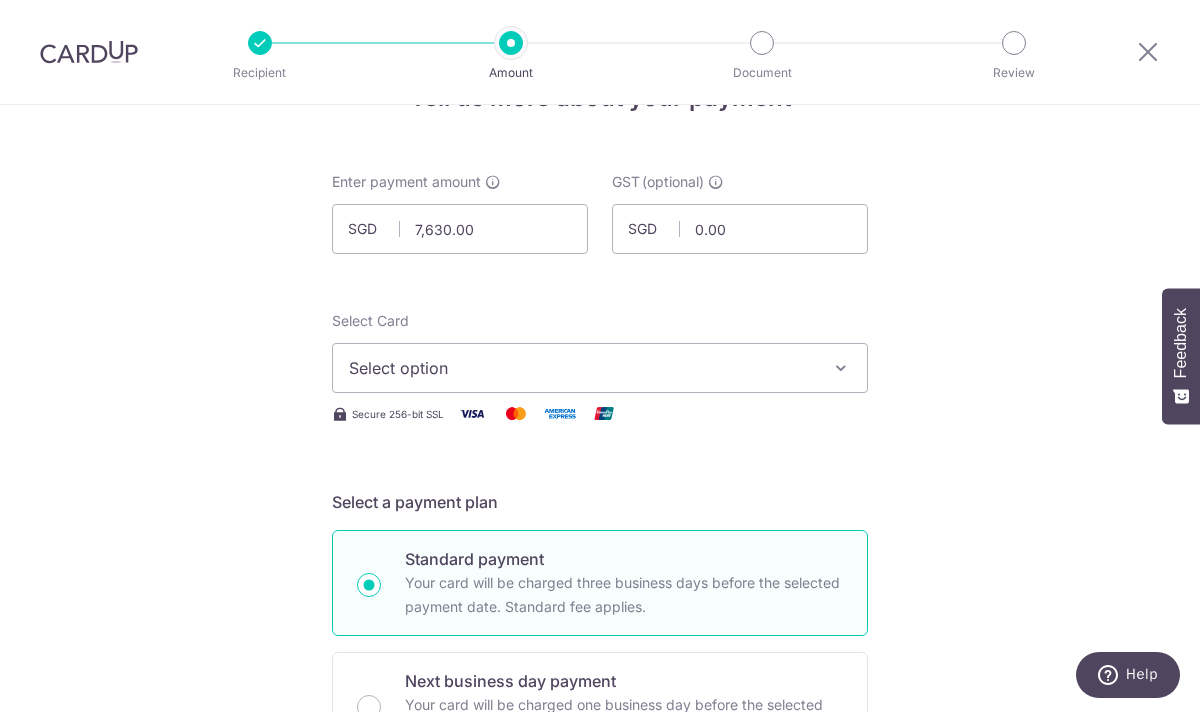 click on "Select option" at bounding box center [582, 368] 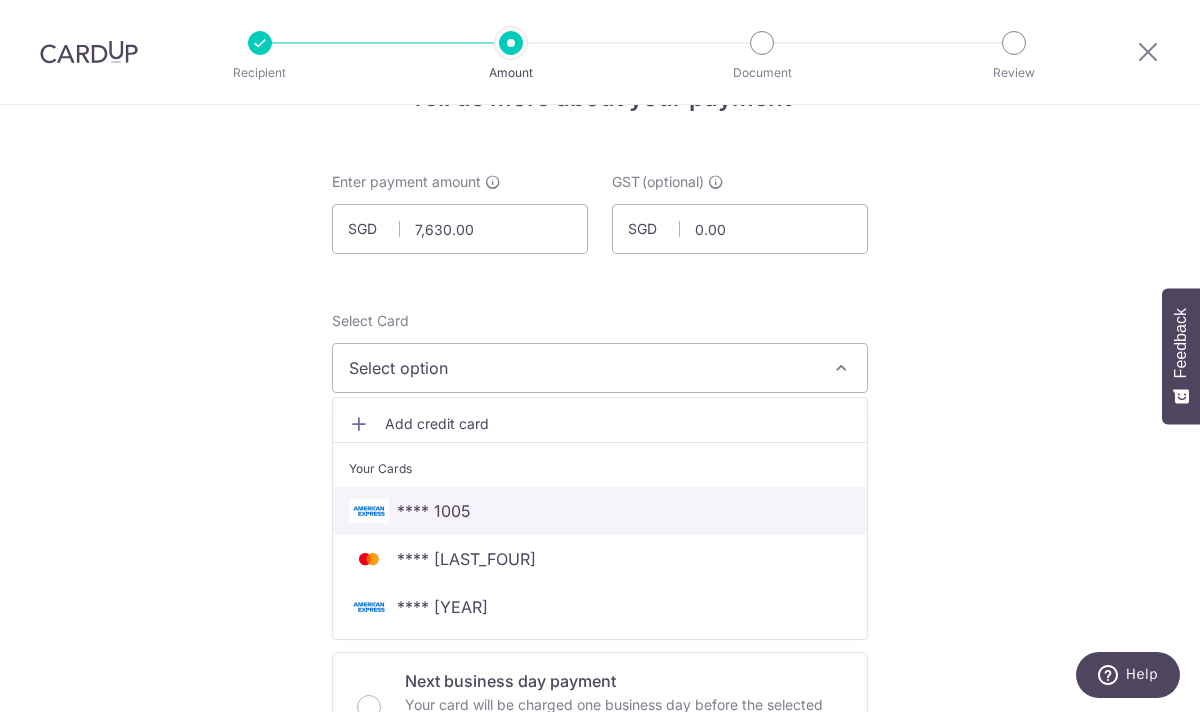 click on "**** 1005" at bounding box center [600, 511] 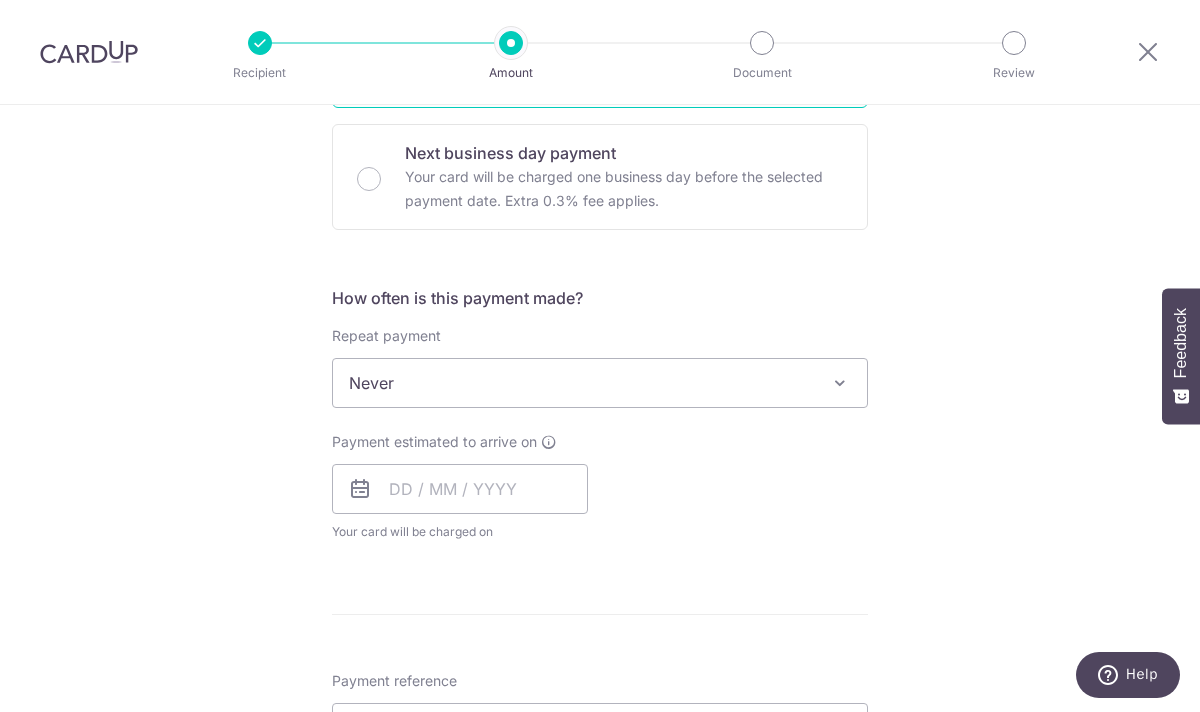scroll, scrollTop: 595, scrollLeft: 0, axis: vertical 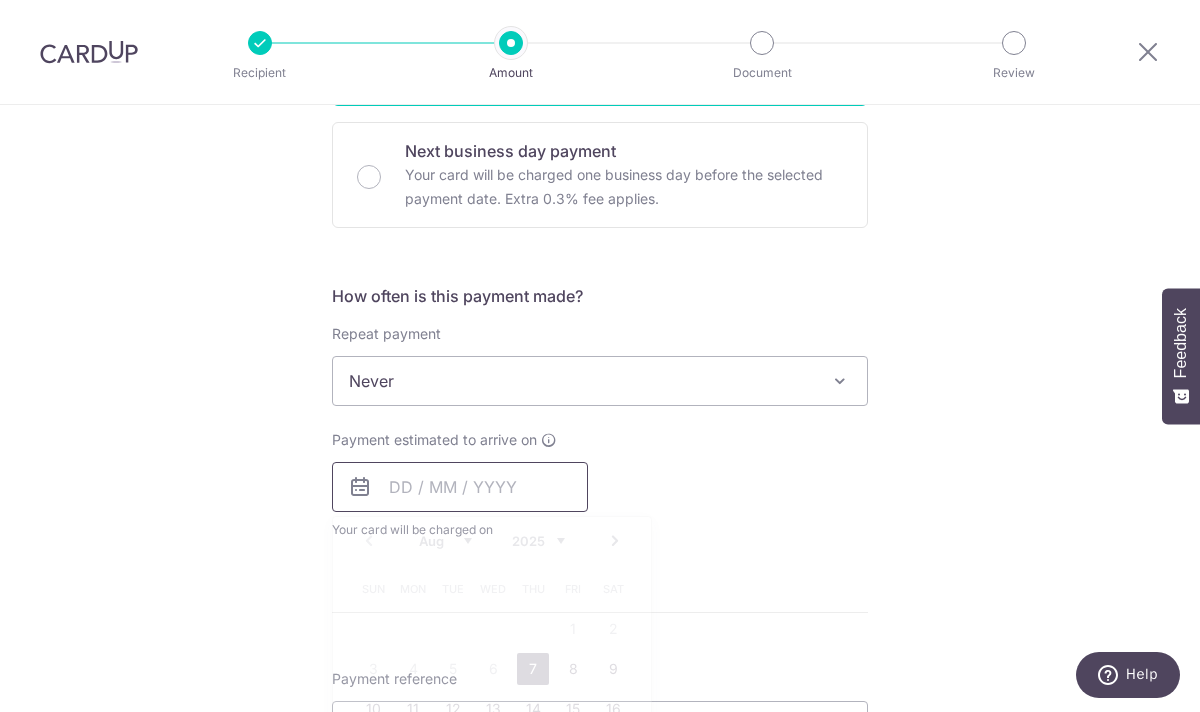 click at bounding box center (460, 487) 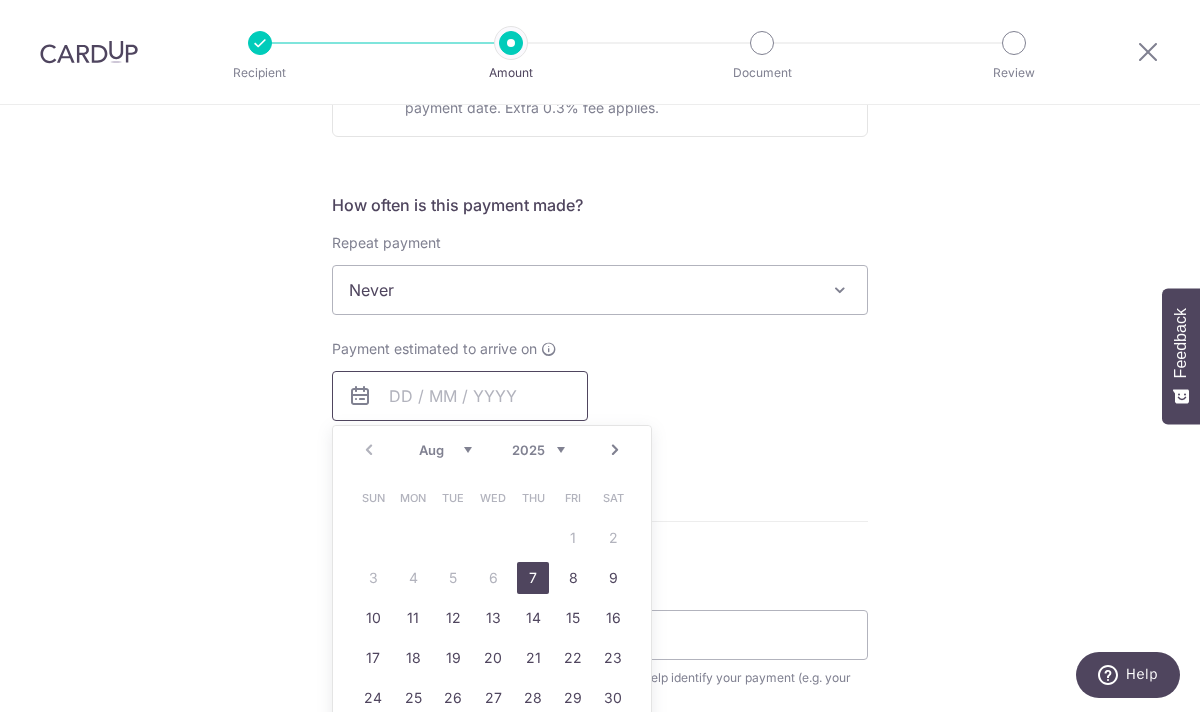 scroll, scrollTop: 713, scrollLeft: 0, axis: vertical 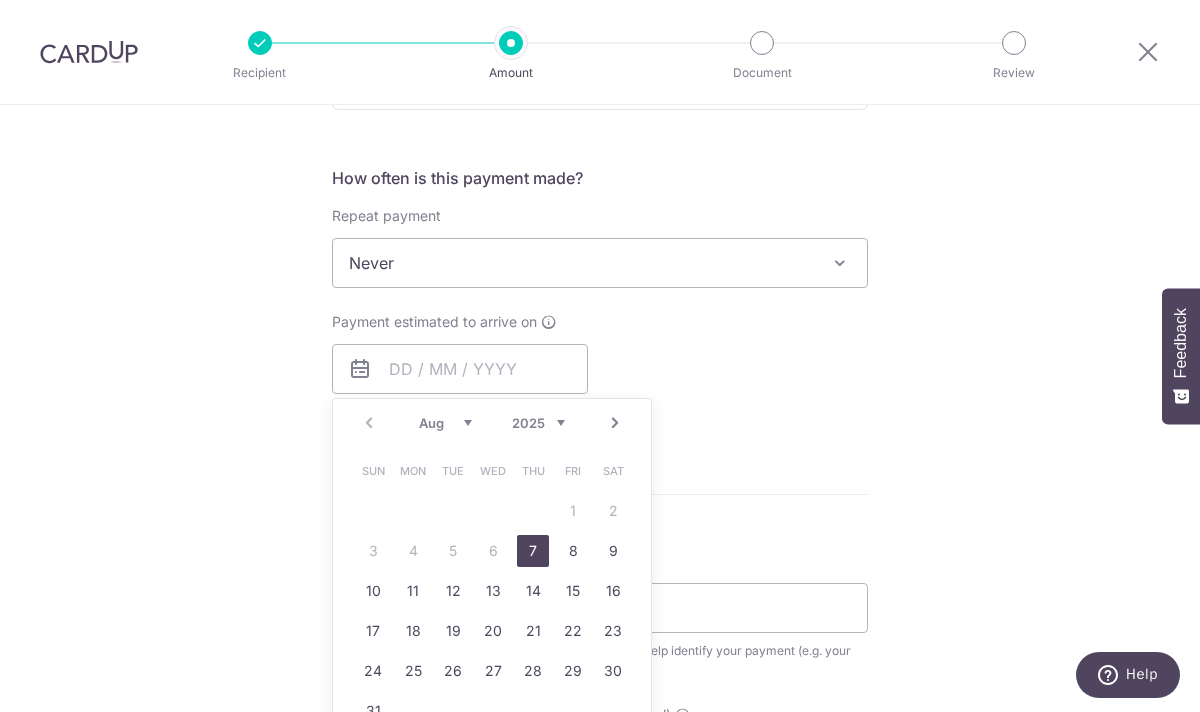 click on "7" at bounding box center (533, 551) 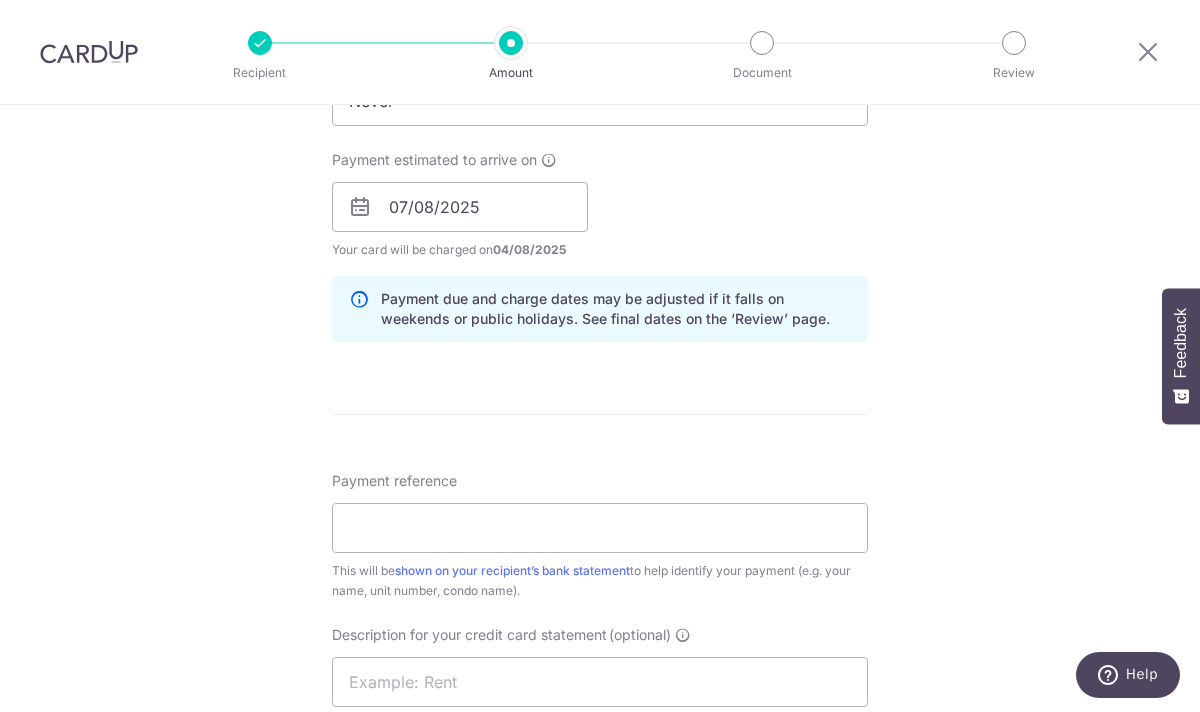 scroll, scrollTop: 881, scrollLeft: 0, axis: vertical 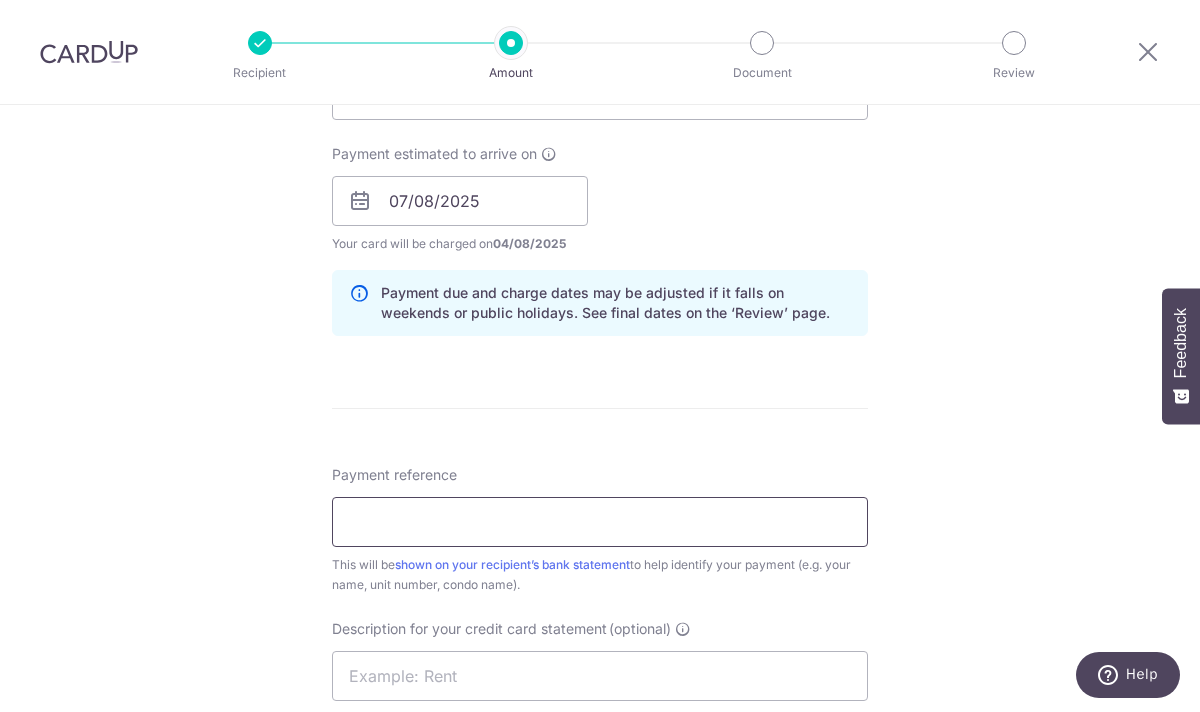 click on "Payment reference" at bounding box center (600, 522) 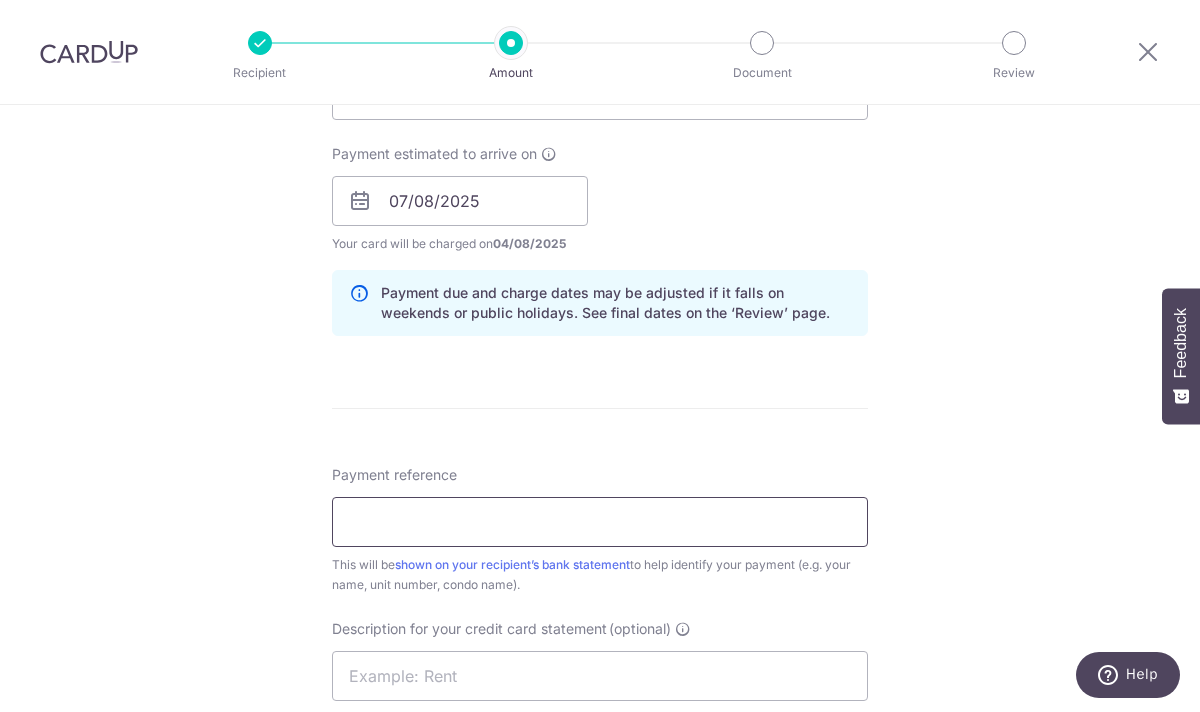 type on "40B Boat Quay" 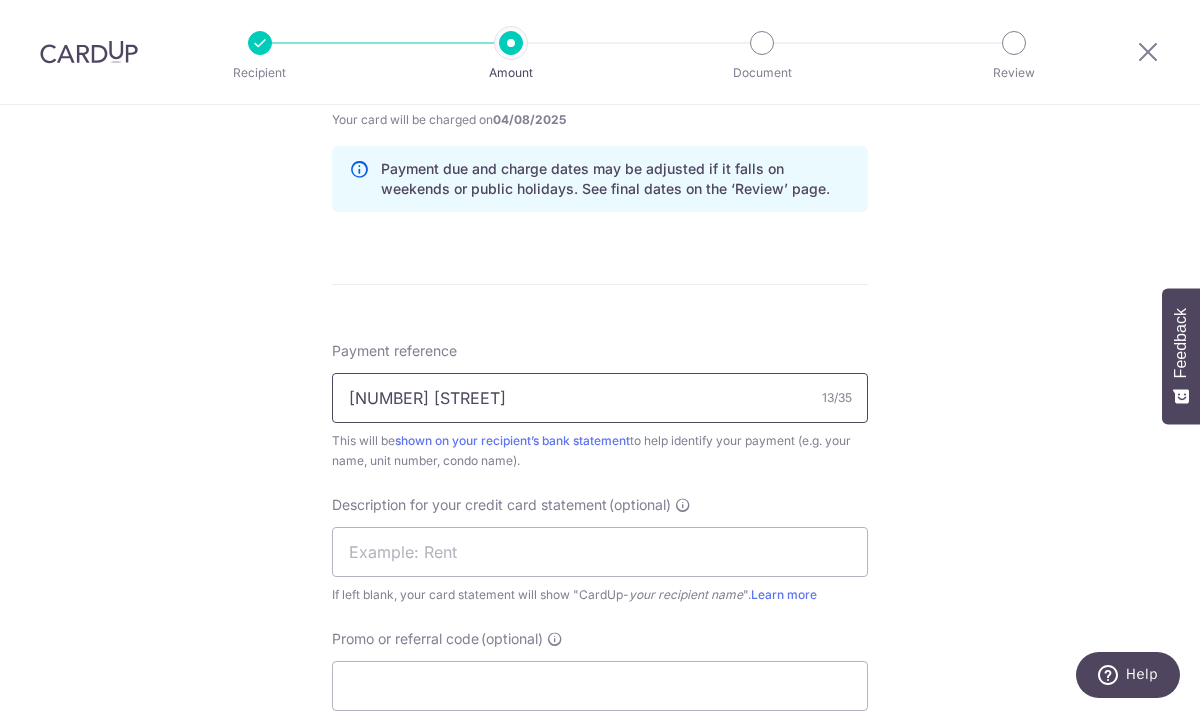 scroll, scrollTop: 1126, scrollLeft: 0, axis: vertical 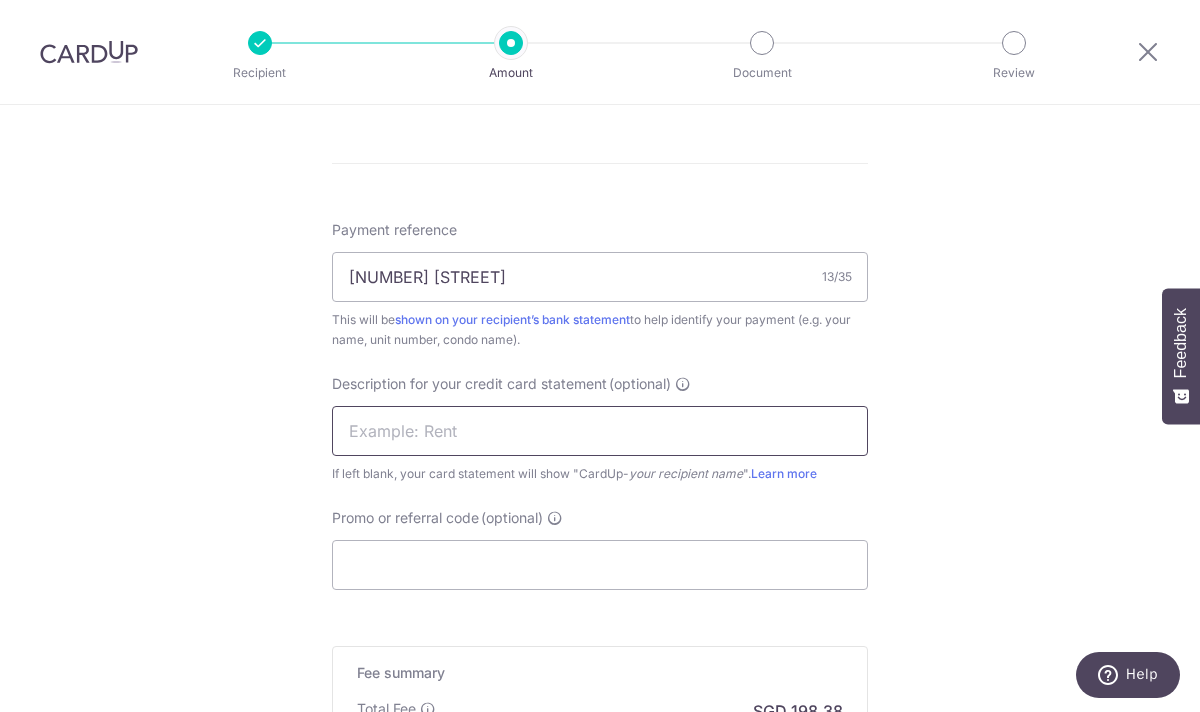 click at bounding box center [600, 431] 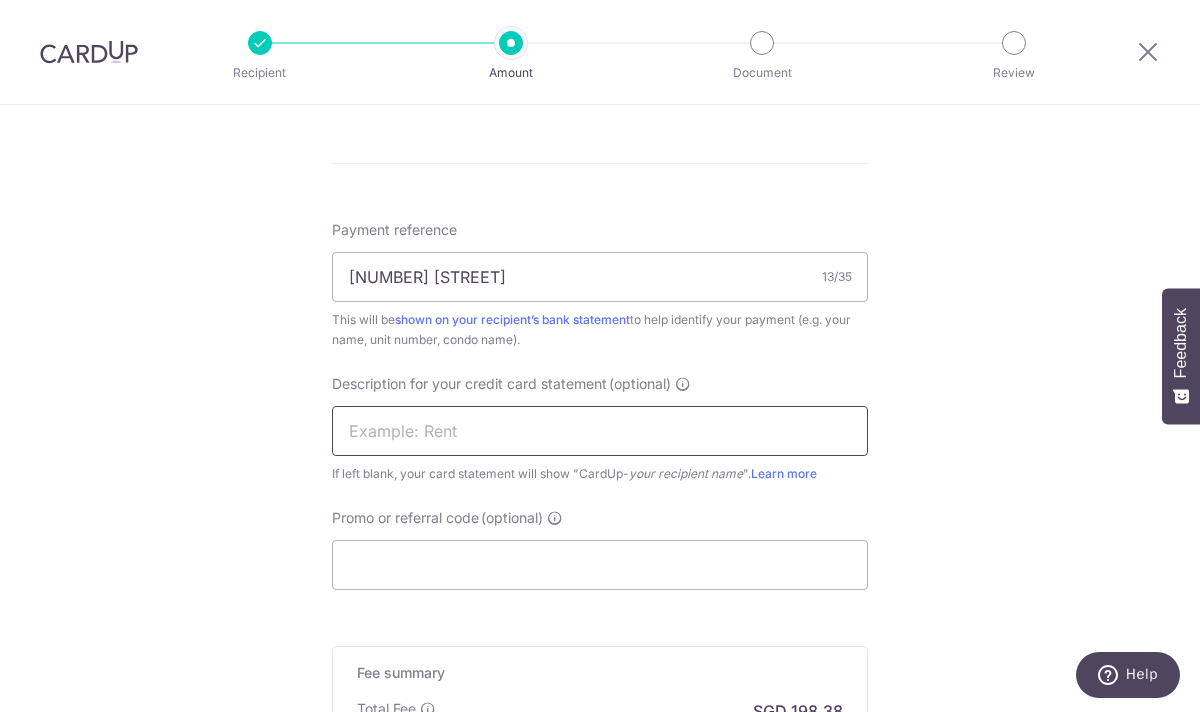 type on "RENT" 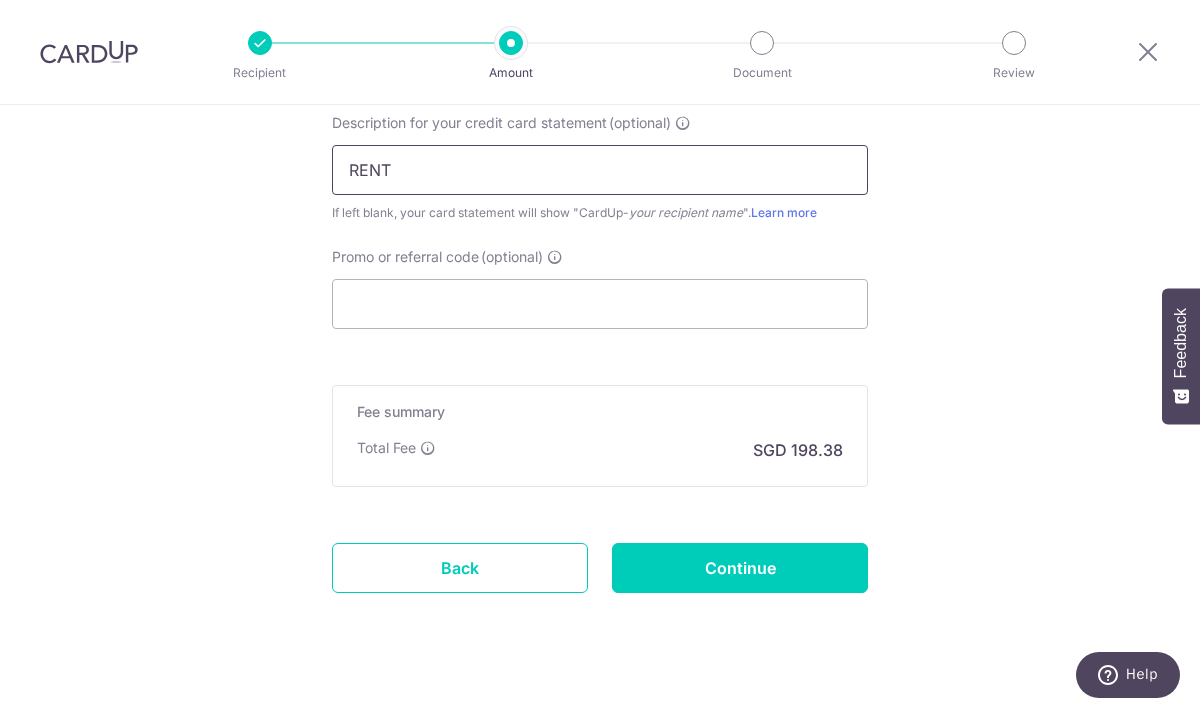 scroll, scrollTop: 1418, scrollLeft: 0, axis: vertical 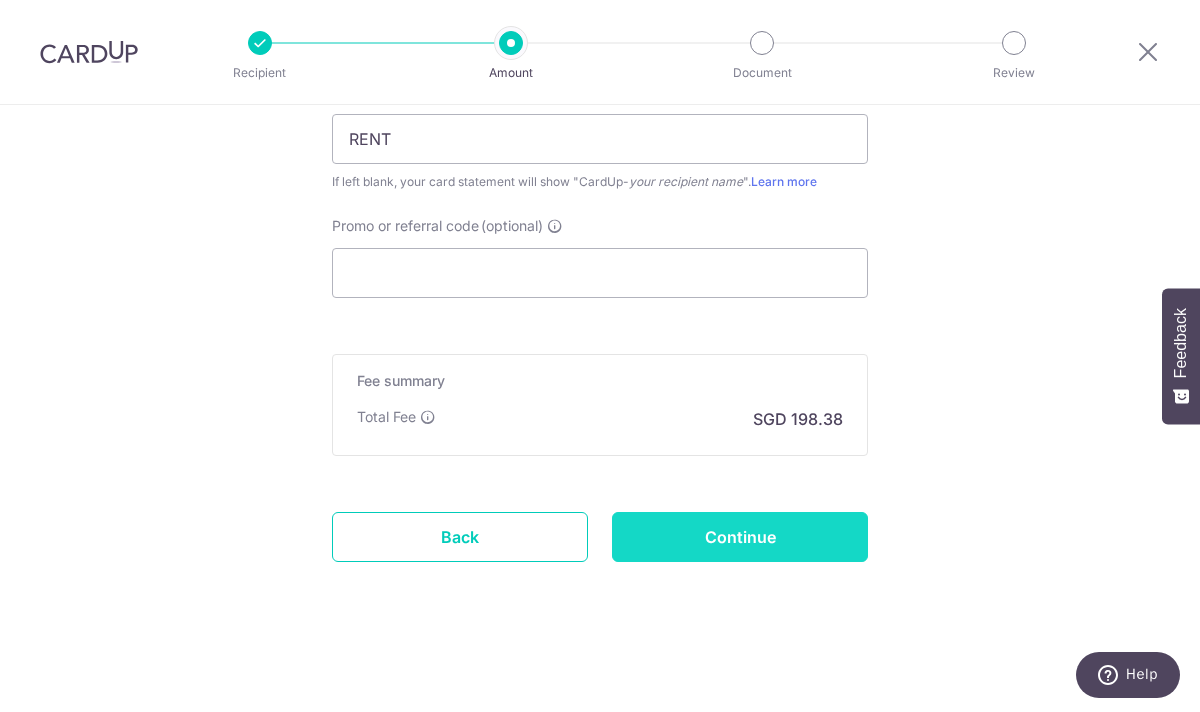 click on "Continue" at bounding box center [740, 537] 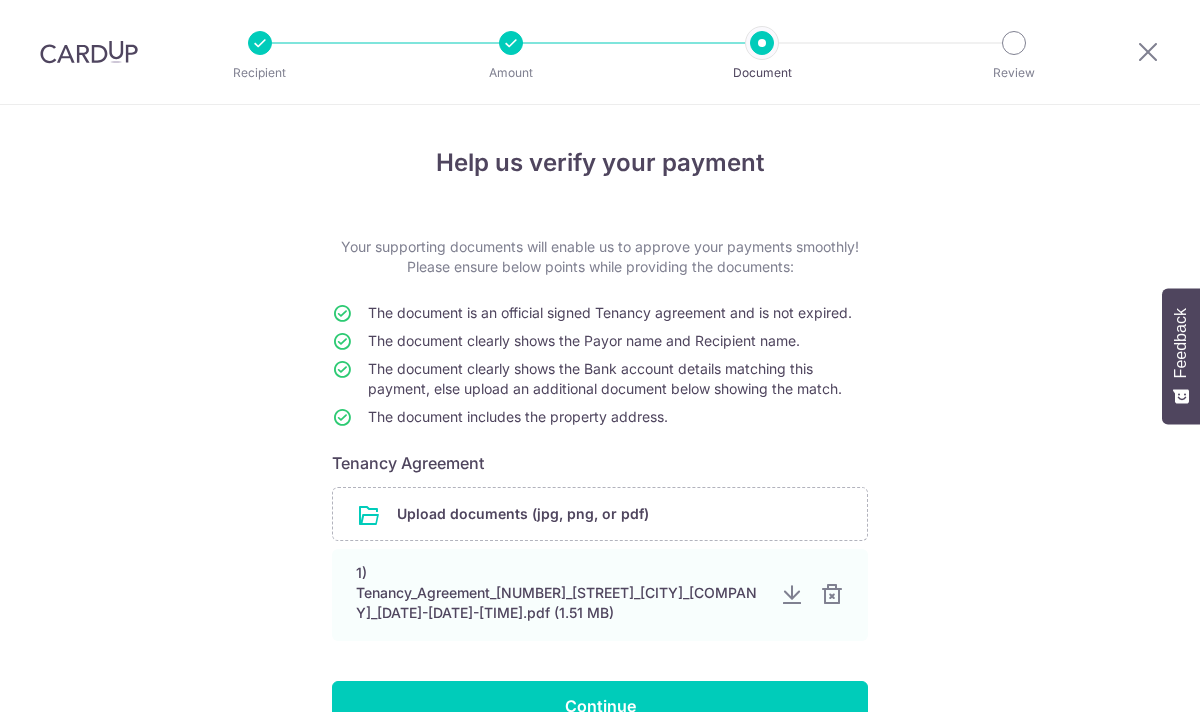 scroll, scrollTop: 0, scrollLeft: 0, axis: both 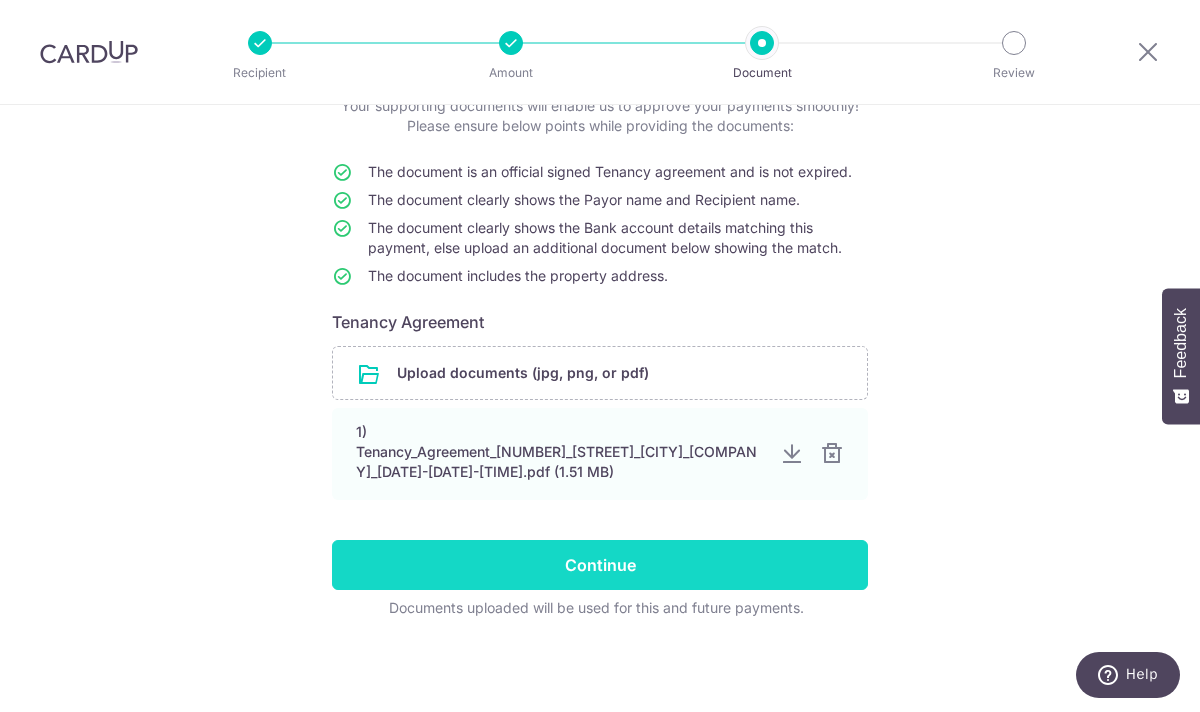 click on "Continue" at bounding box center (600, 565) 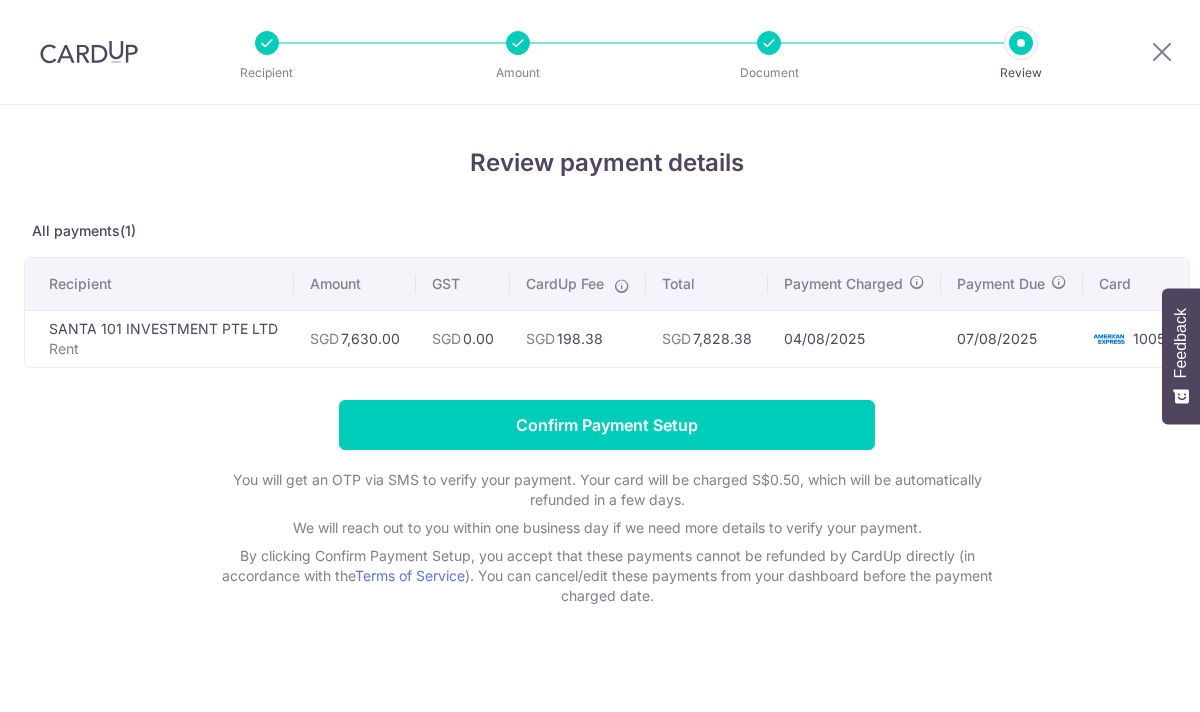 scroll, scrollTop: 0, scrollLeft: 0, axis: both 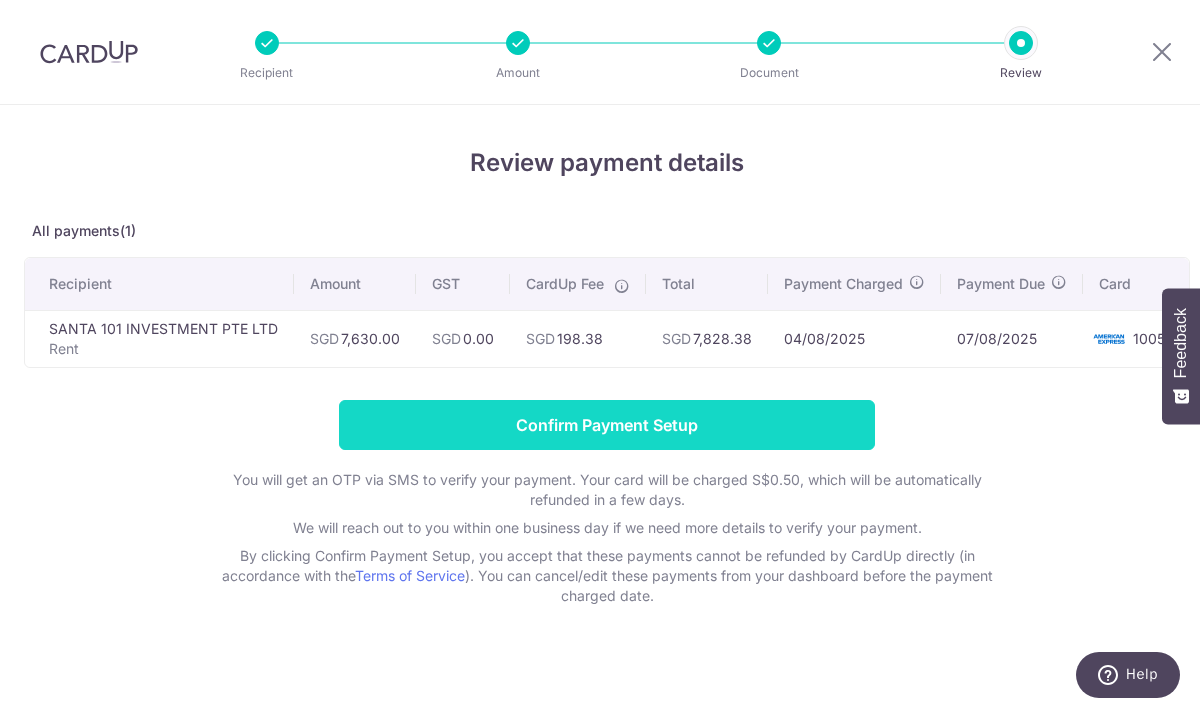 click on "Confirm Payment Setup" 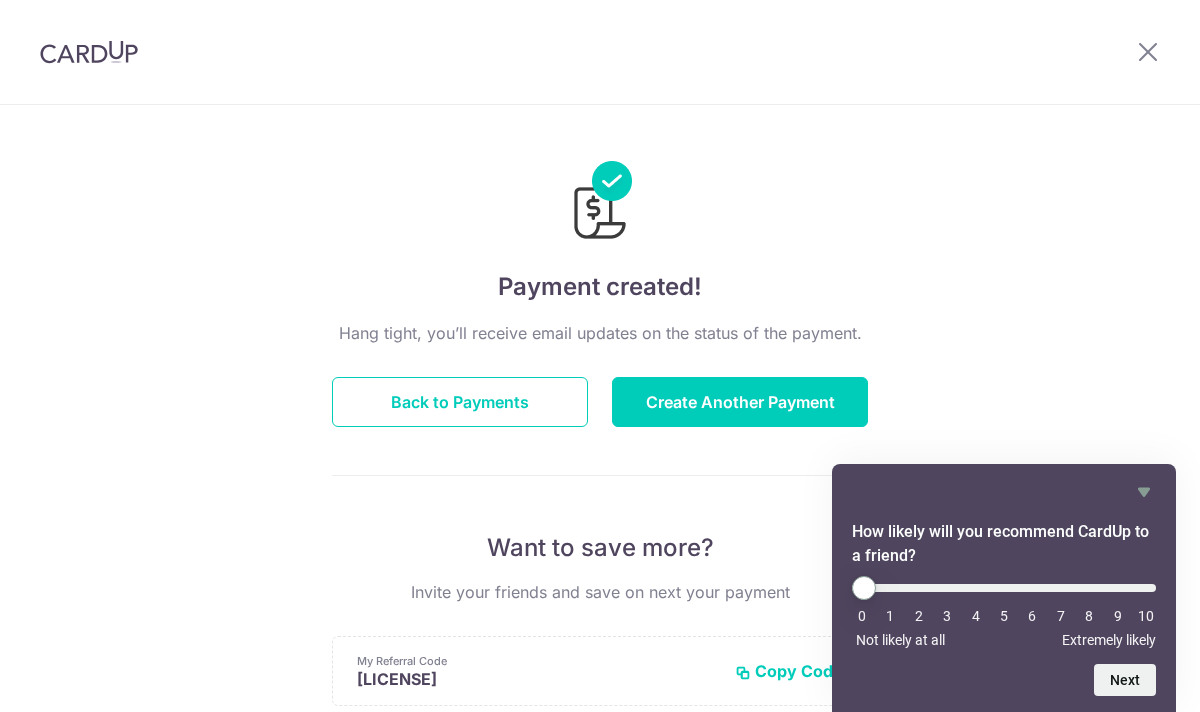 scroll, scrollTop: 0, scrollLeft: 0, axis: both 